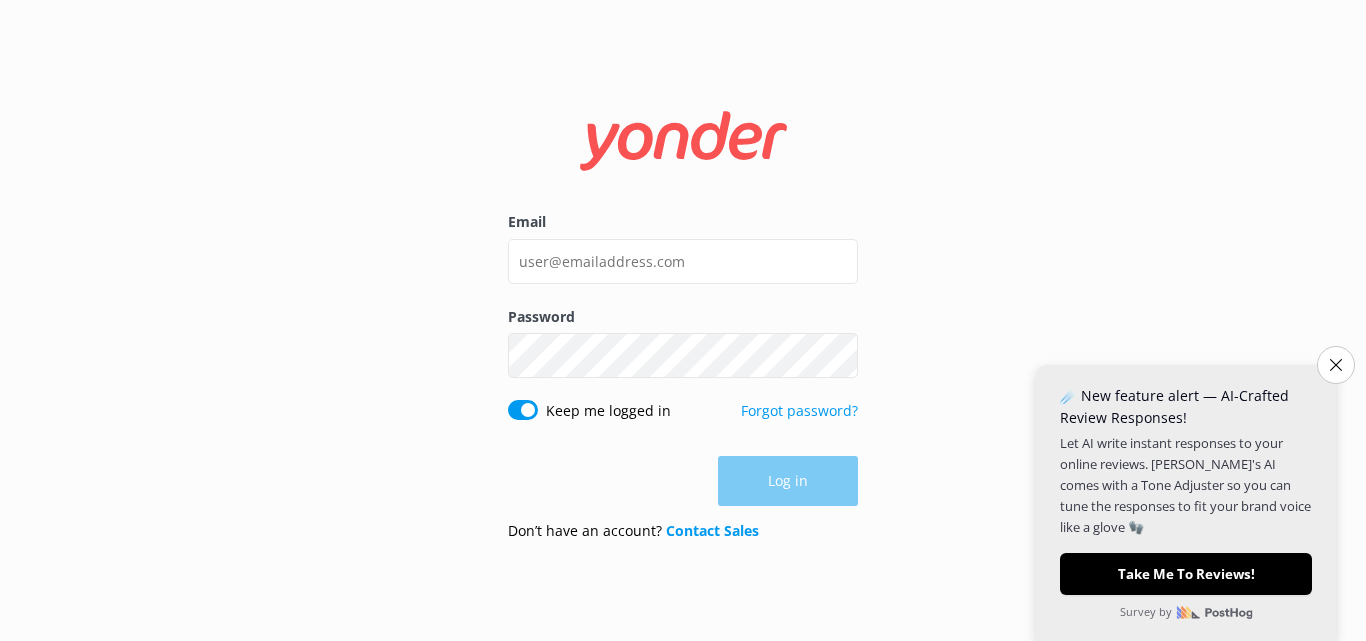 scroll, scrollTop: 0, scrollLeft: 0, axis: both 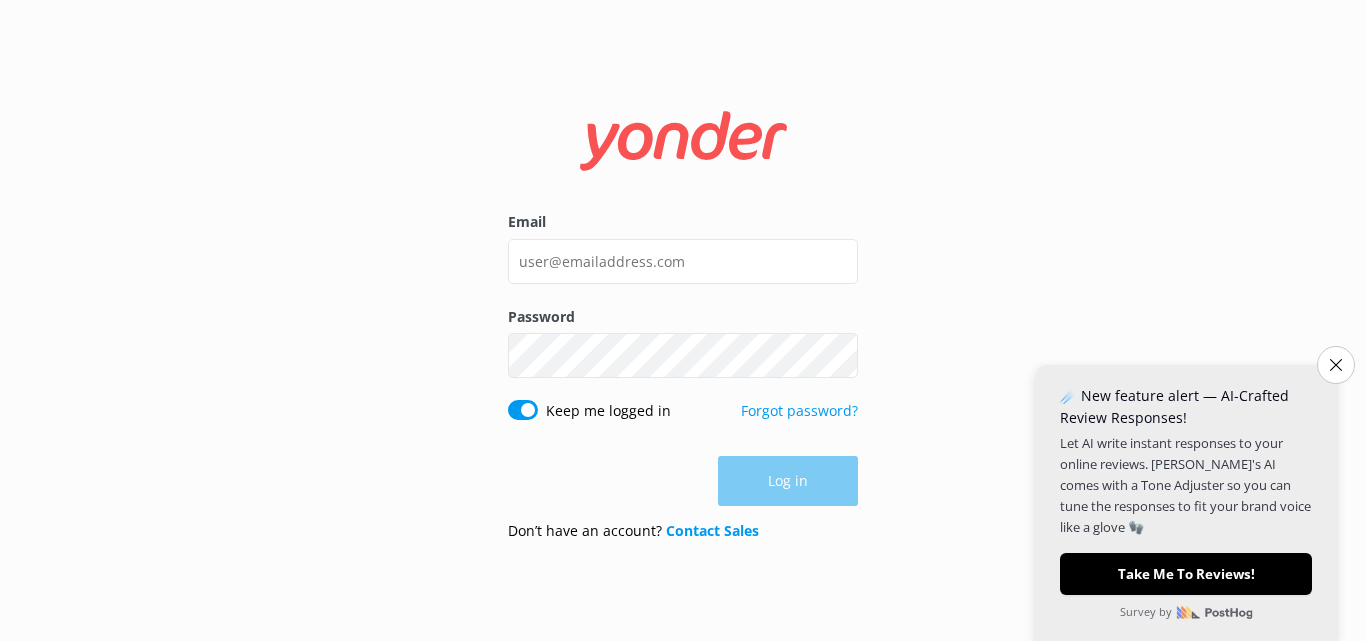 click on "Log in" at bounding box center (683, 481) 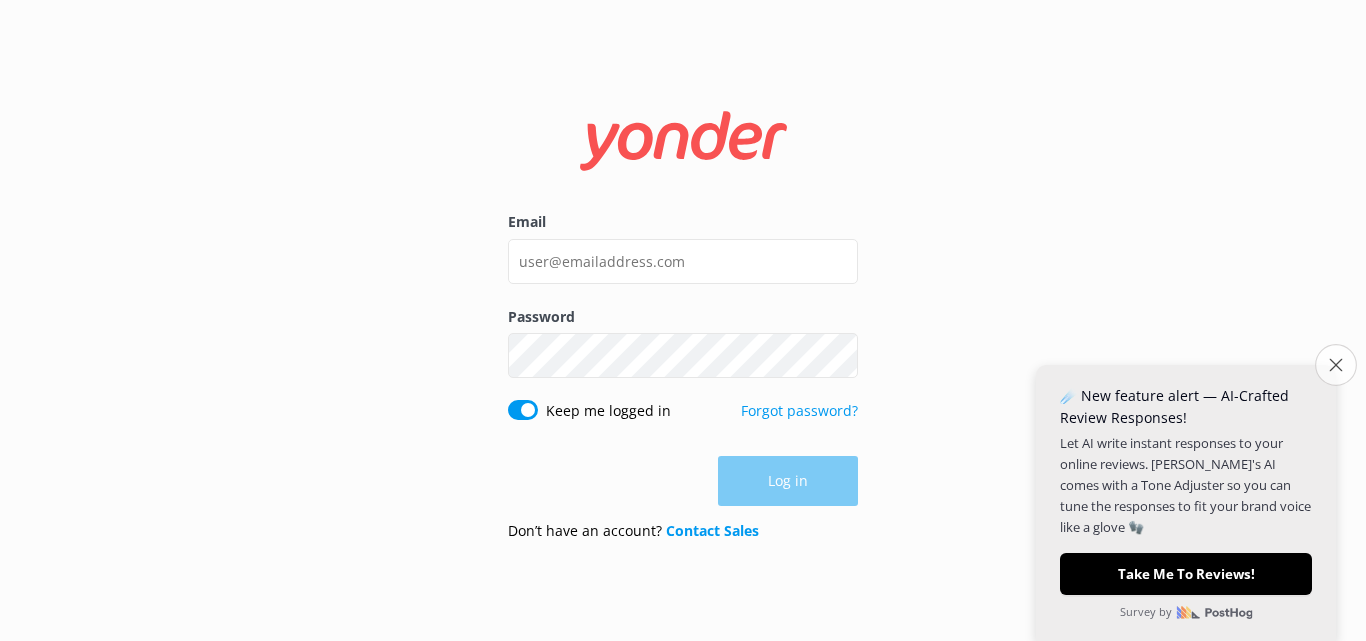click on "Close survey" 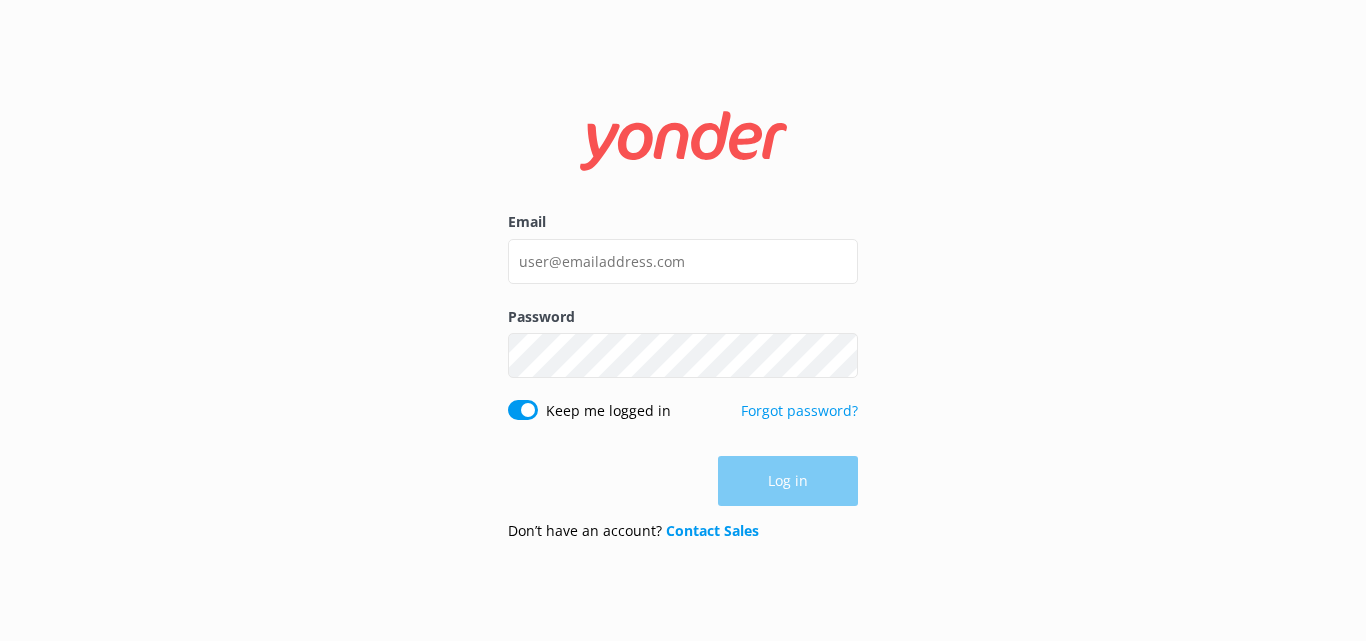 click on "Log in" at bounding box center (683, 481) 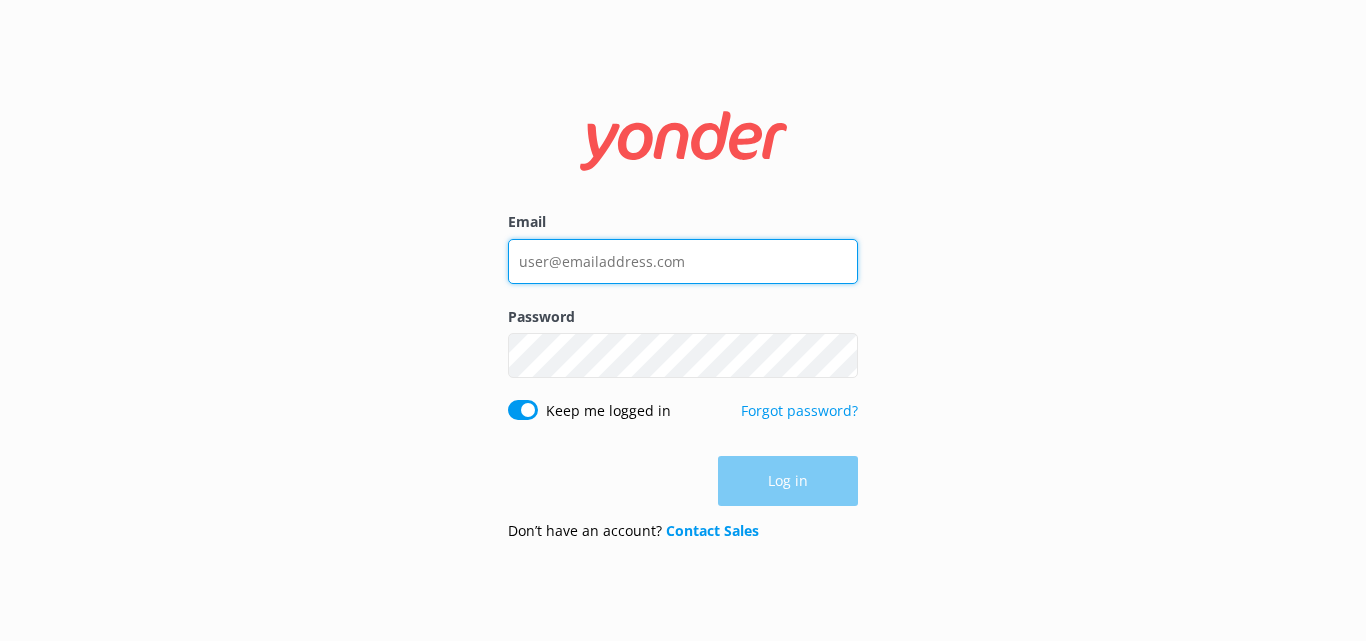 drag, startPoint x: 662, startPoint y: 271, endPoint x: 432, endPoint y: 273, distance: 230.0087 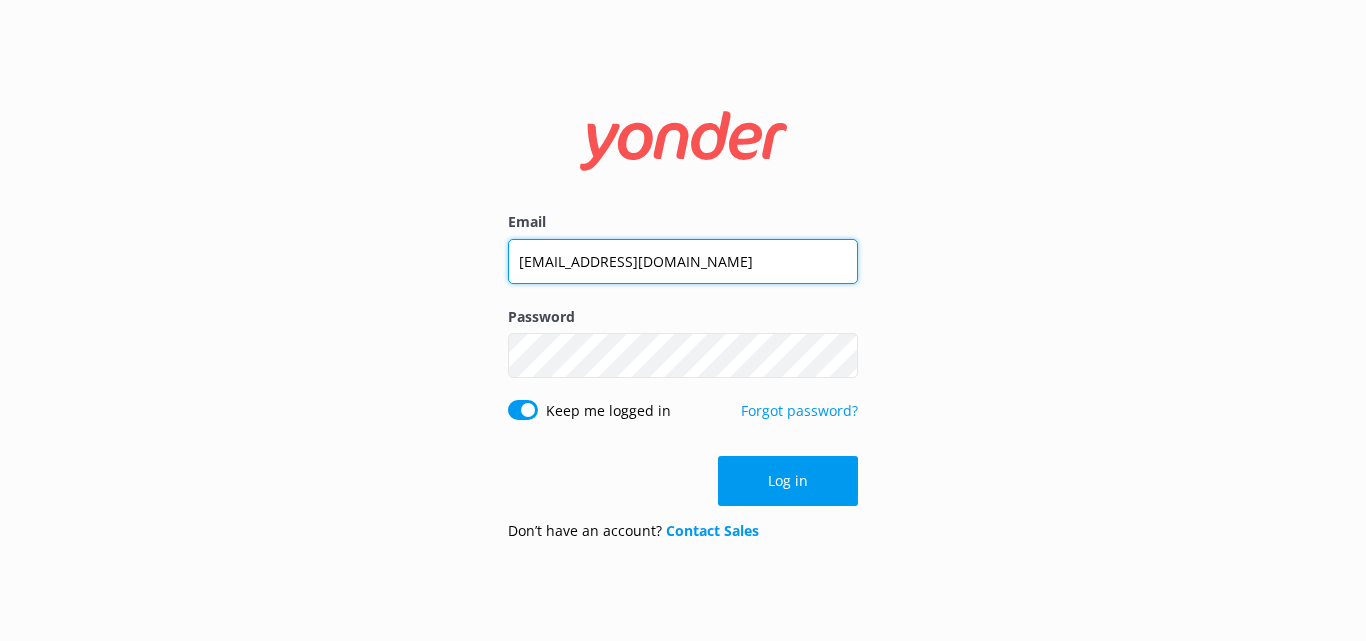 type on "[EMAIL_ADDRESS][DOMAIN_NAME]" 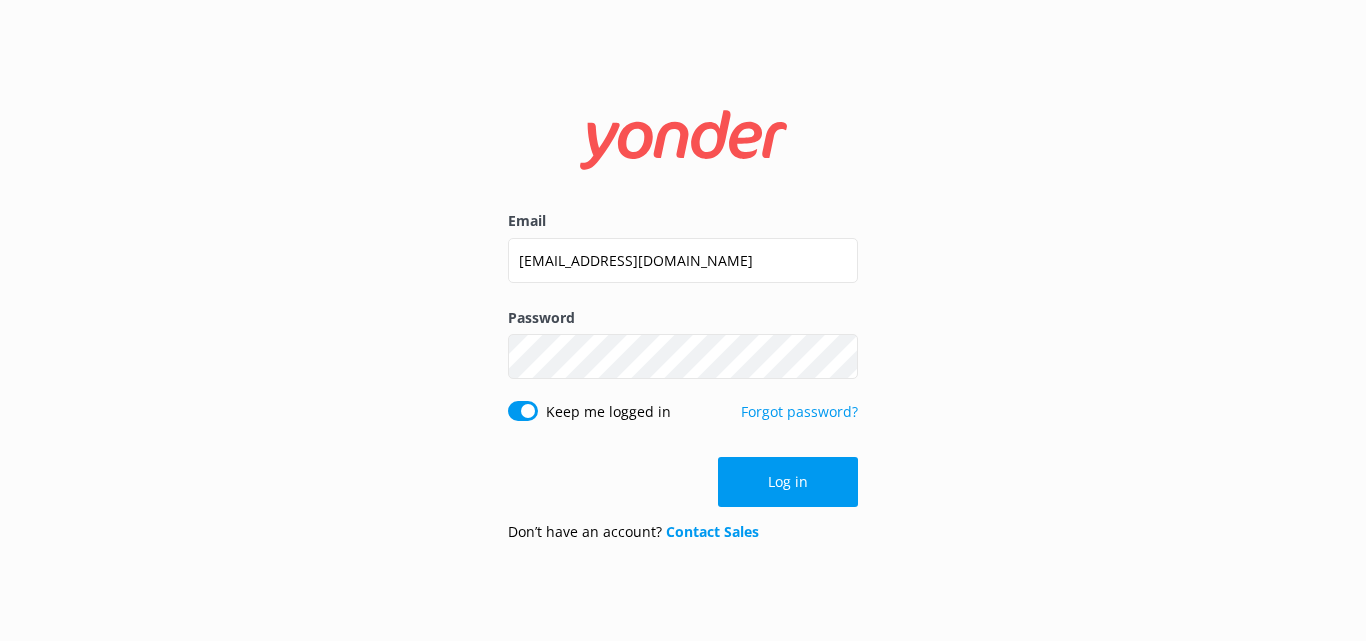 type 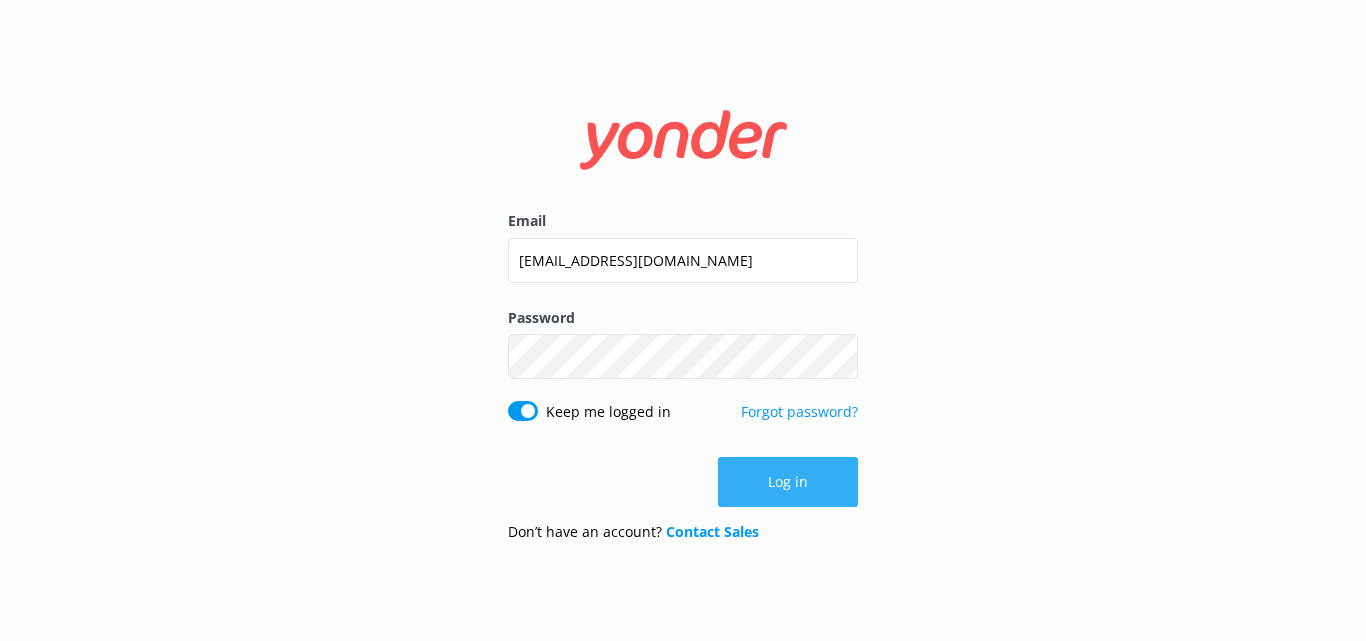 click on "Log in" at bounding box center (788, 482) 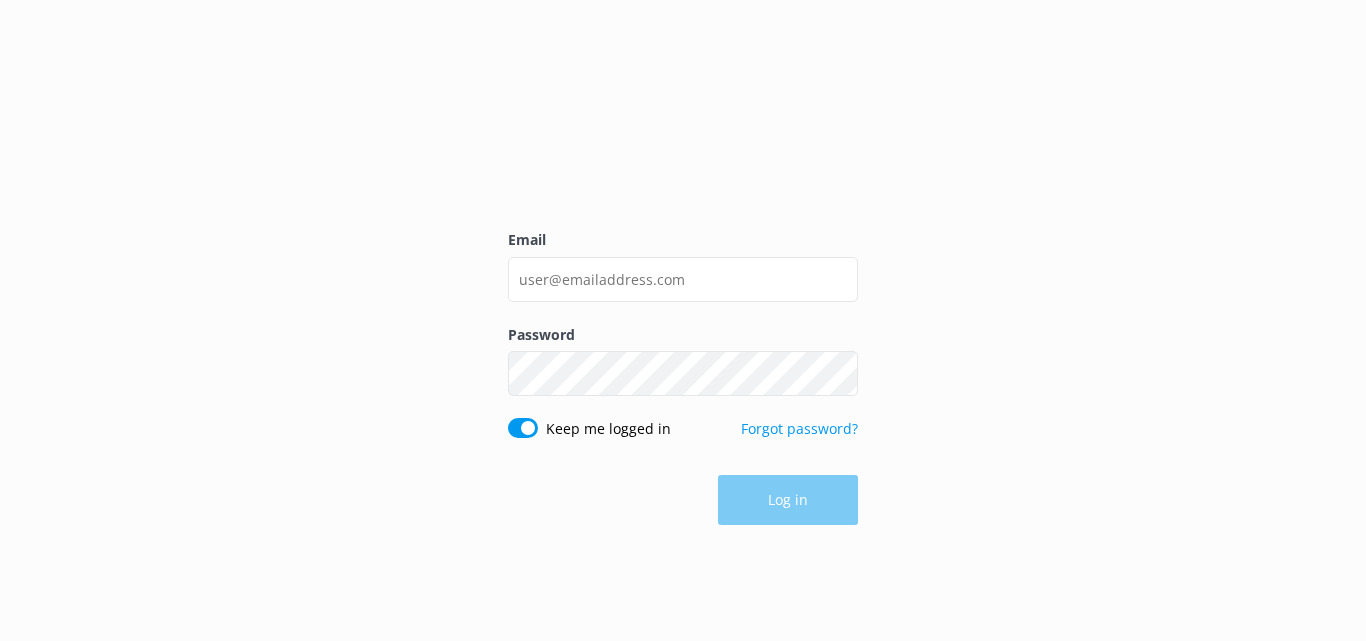 scroll, scrollTop: 0, scrollLeft: 0, axis: both 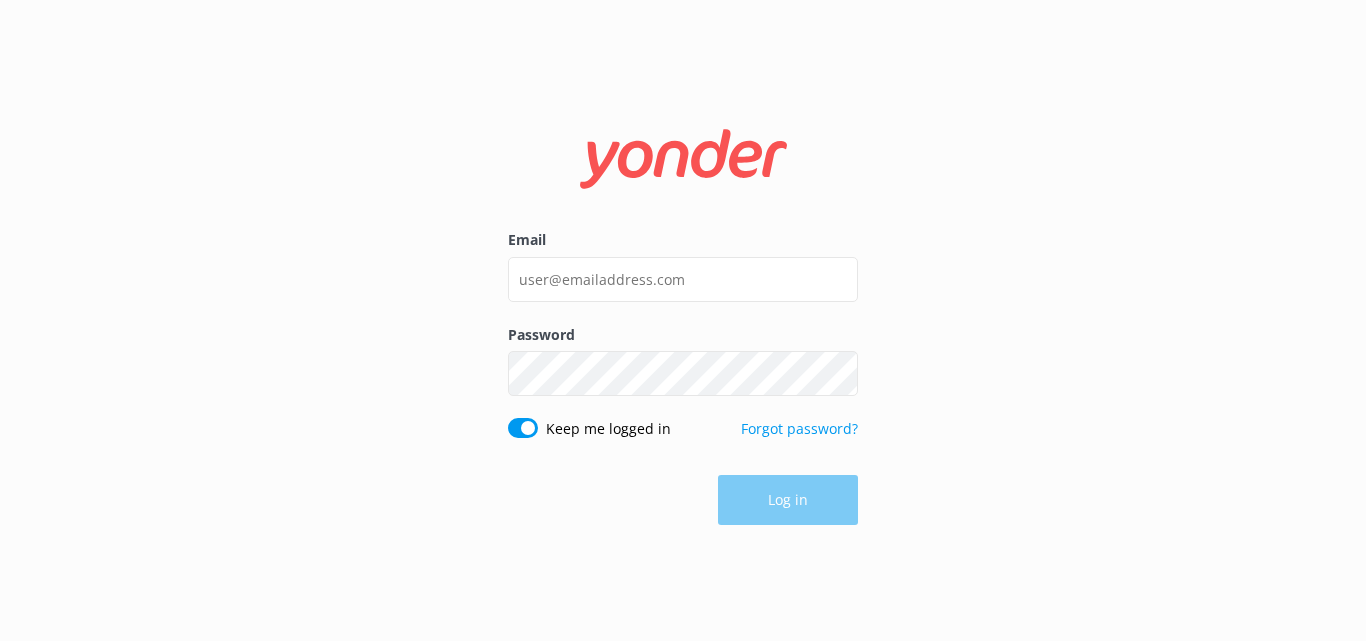 click on "Email Password Show password Keep me logged in Forgot password? Log in" at bounding box center [683, 320] 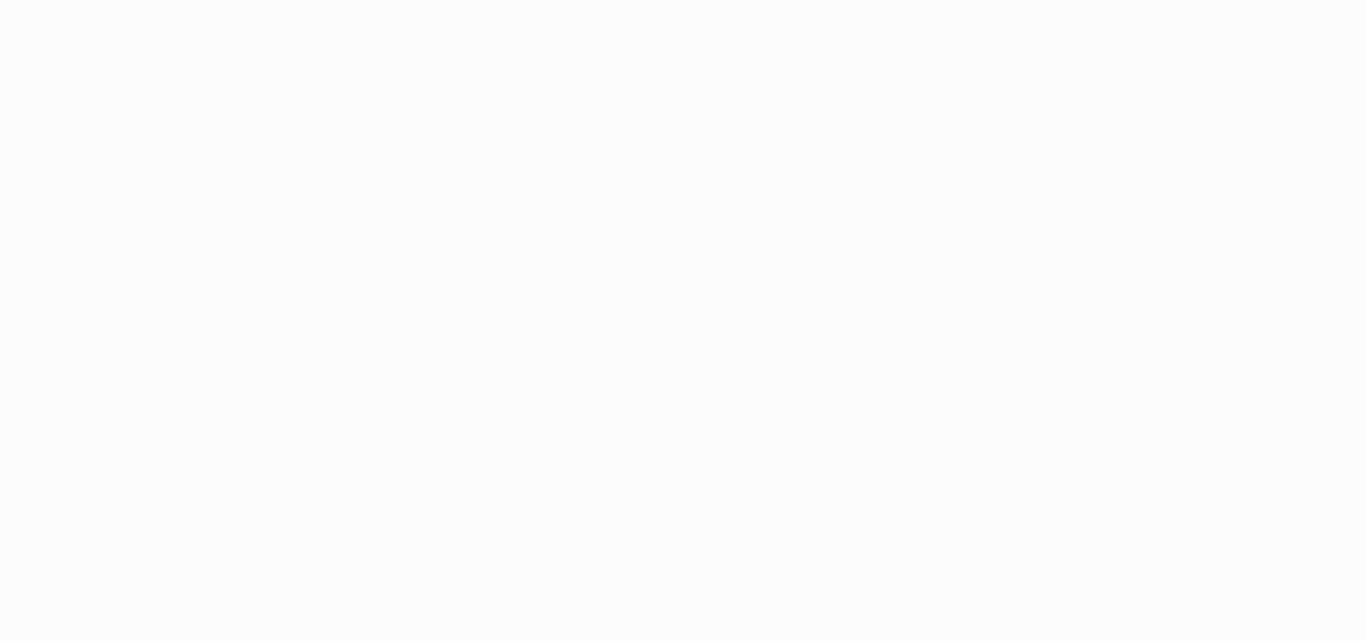 scroll, scrollTop: 0, scrollLeft: 0, axis: both 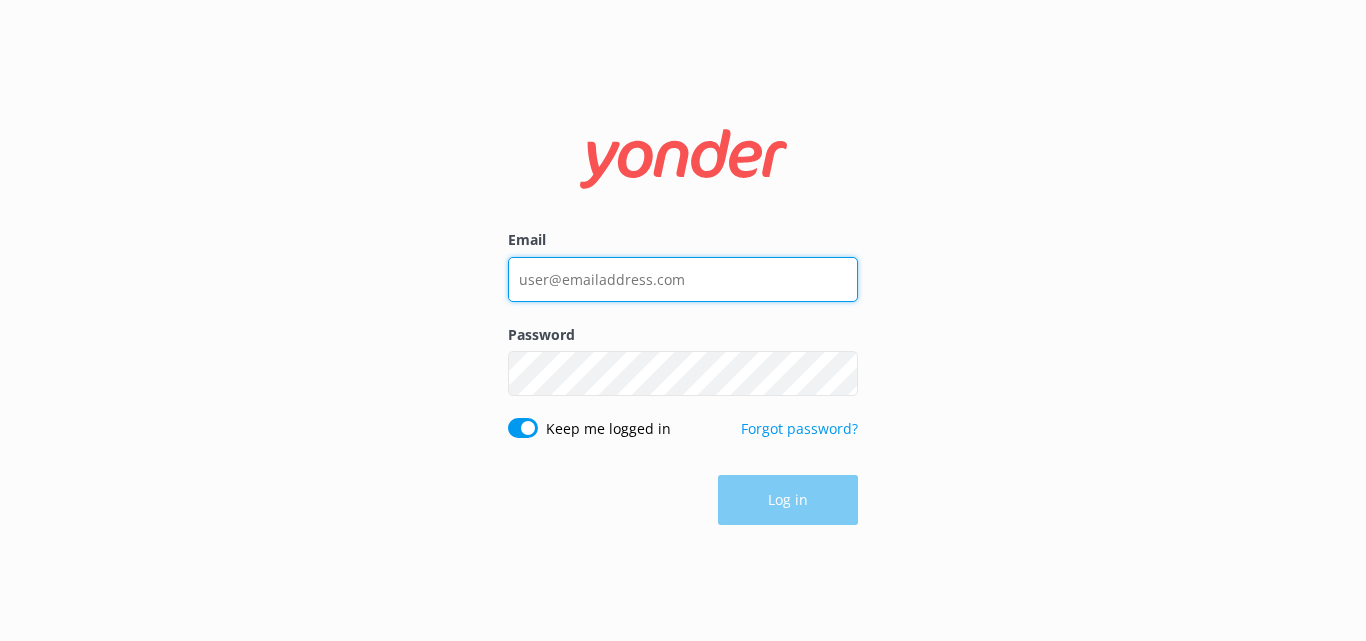 click on "Email" at bounding box center [683, 279] 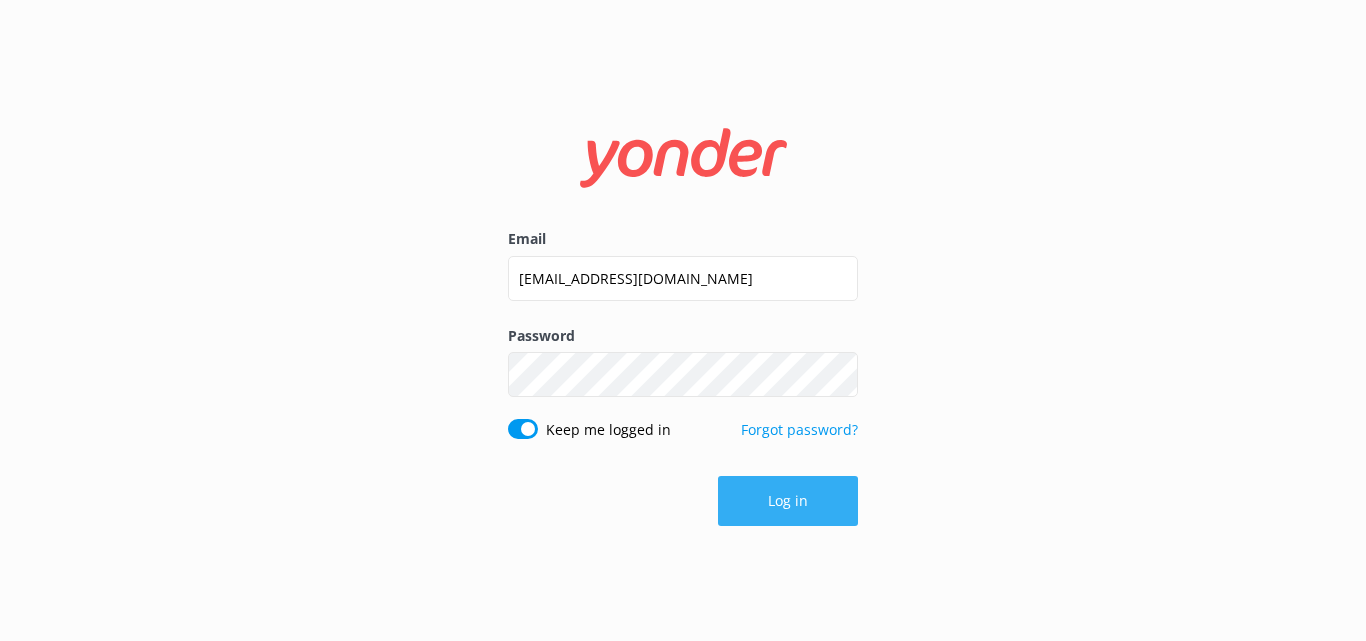 click on "Log in" at bounding box center (788, 501) 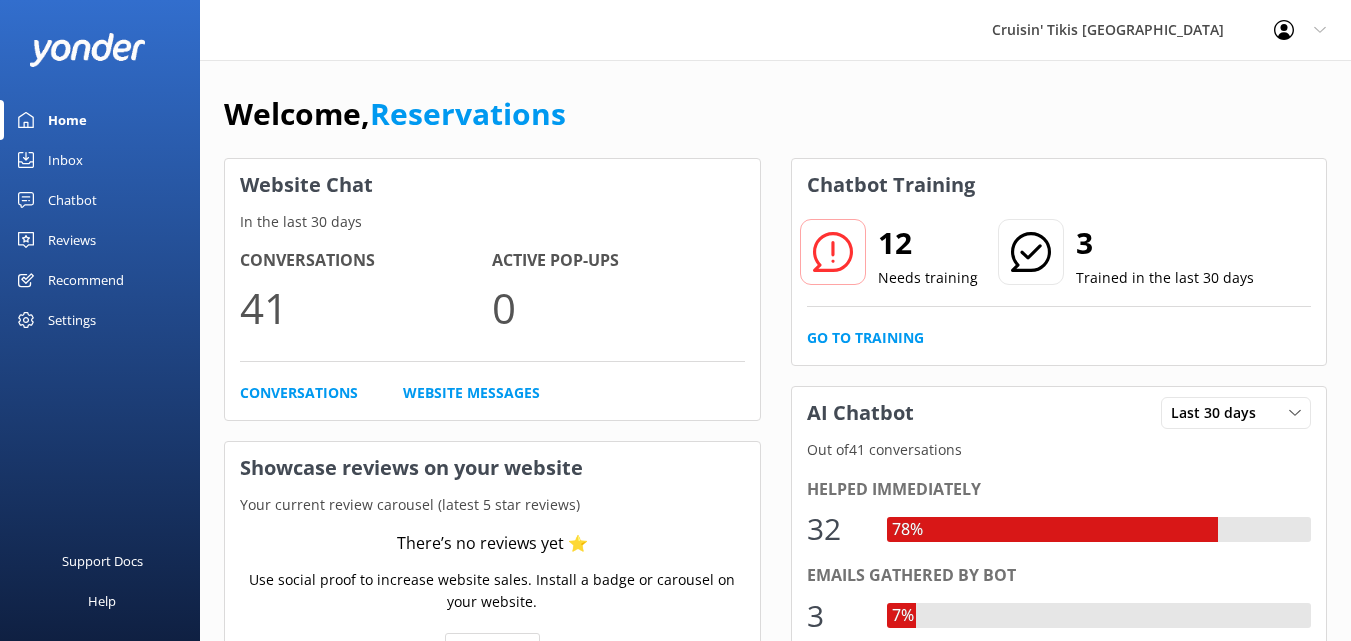 click on "Inbox" at bounding box center [65, 160] 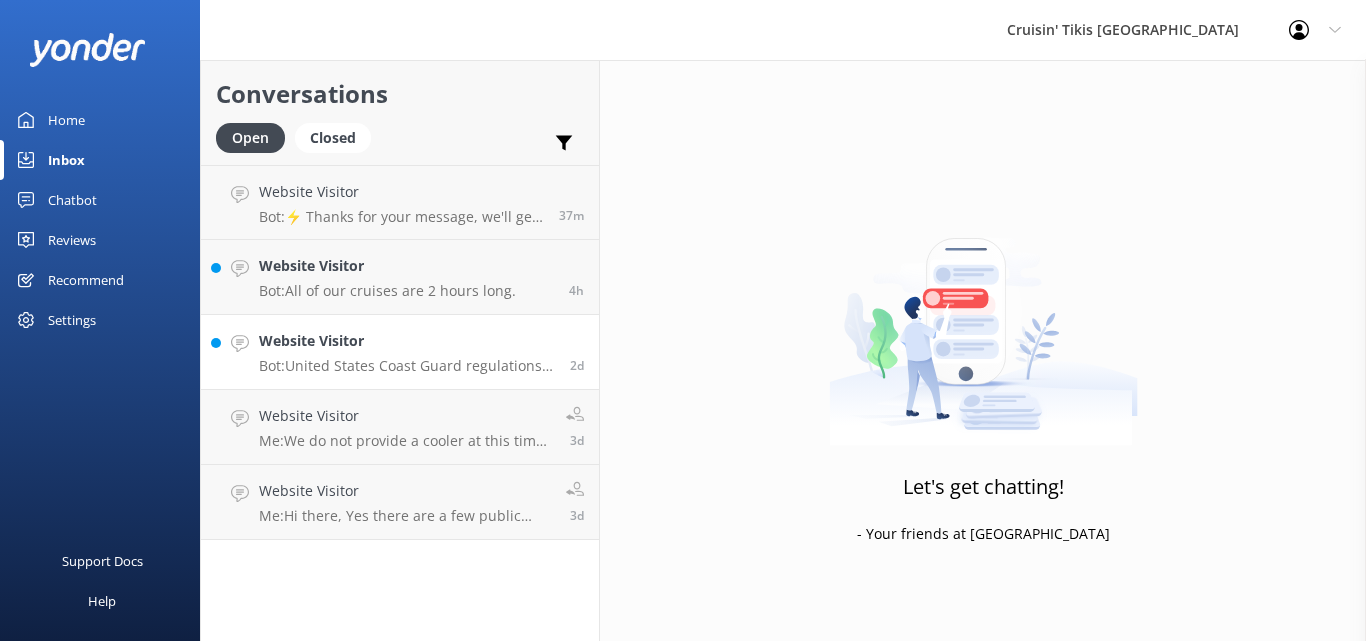 click on "Bot:  United States Coast Guard regulations allow only six charter customers on each Tiki boat. However, with our three Tiki boats, we can accommodate groups of up to 18 people." at bounding box center [407, 366] 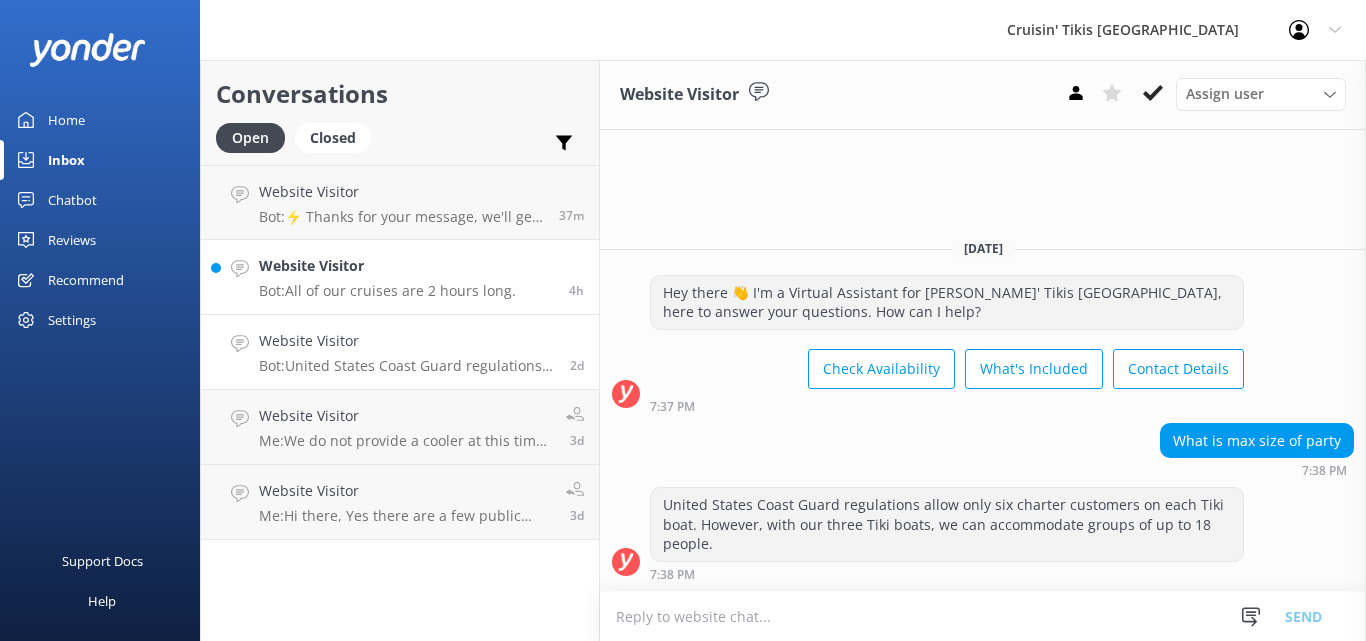 click on "Bot:  All of our cruises are 2 hours long." at bounding box center (387, 291) 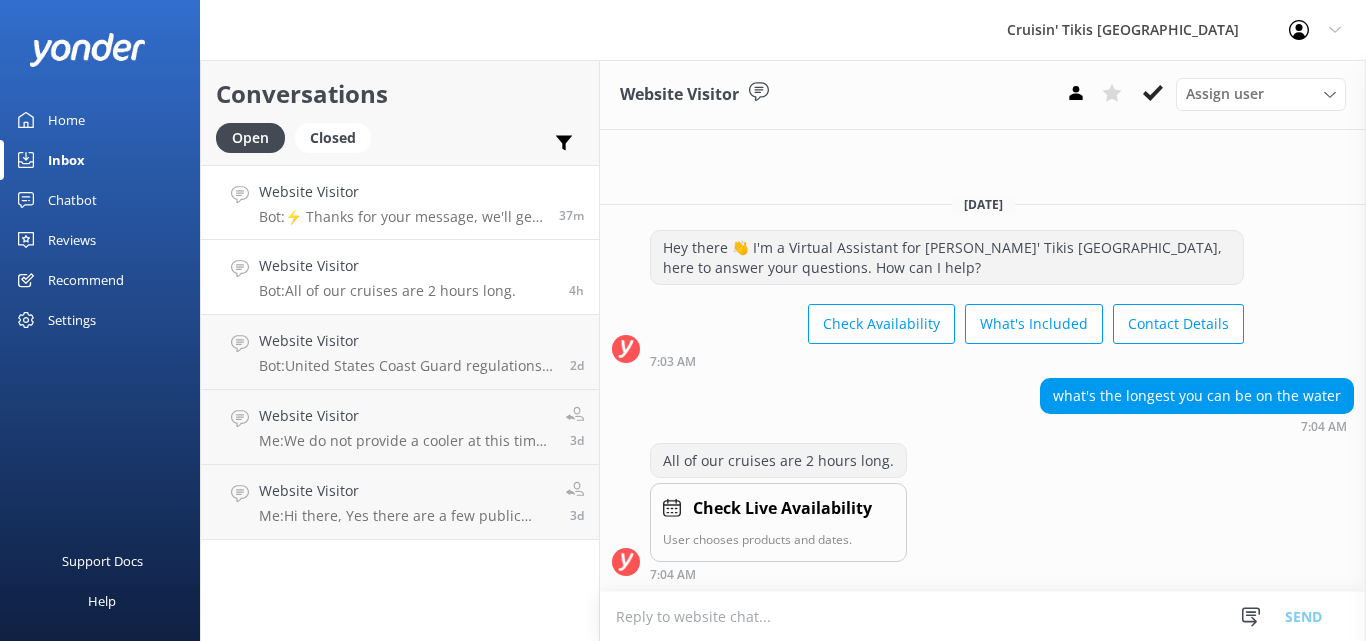 click on "Bot:  ⚡ Thanks for your message, we'll get back to you as soon as we can. You're also welcome to keep messaging and our automated FAQ bot might be able to help. Or you can contact us on the form below" at bounding box center [401, 217] 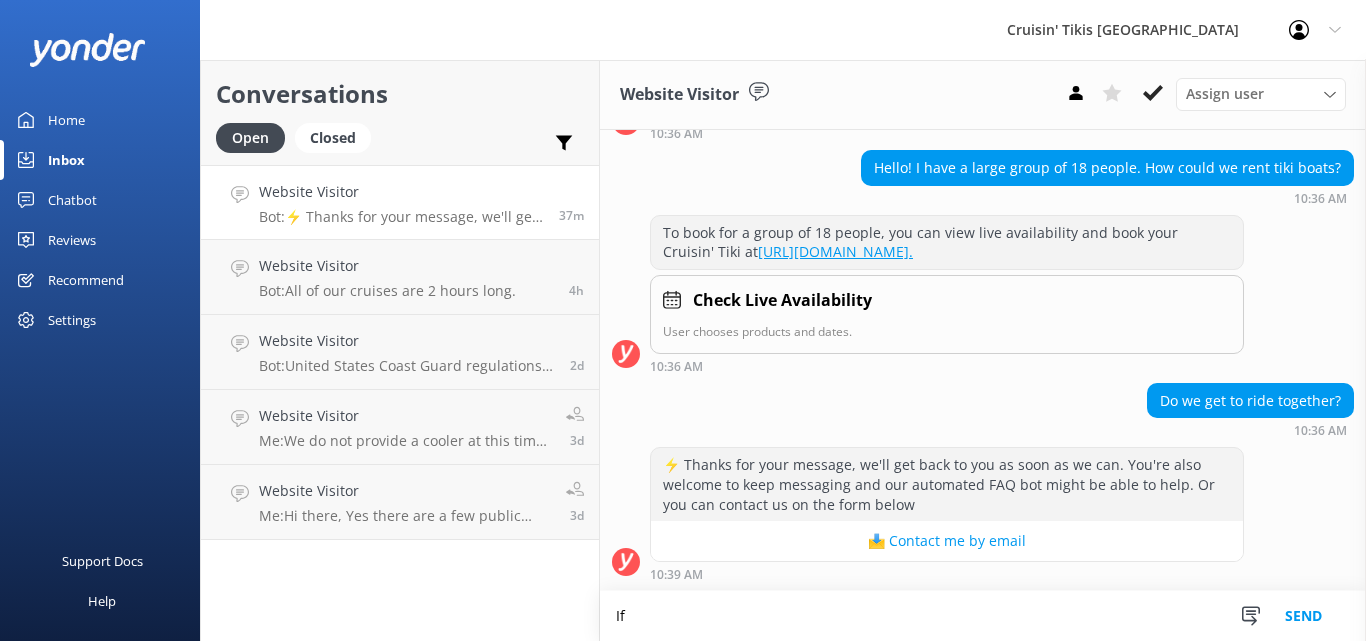 scroll, scrollTop: 181, scrollLeft: 0, axis: vertical 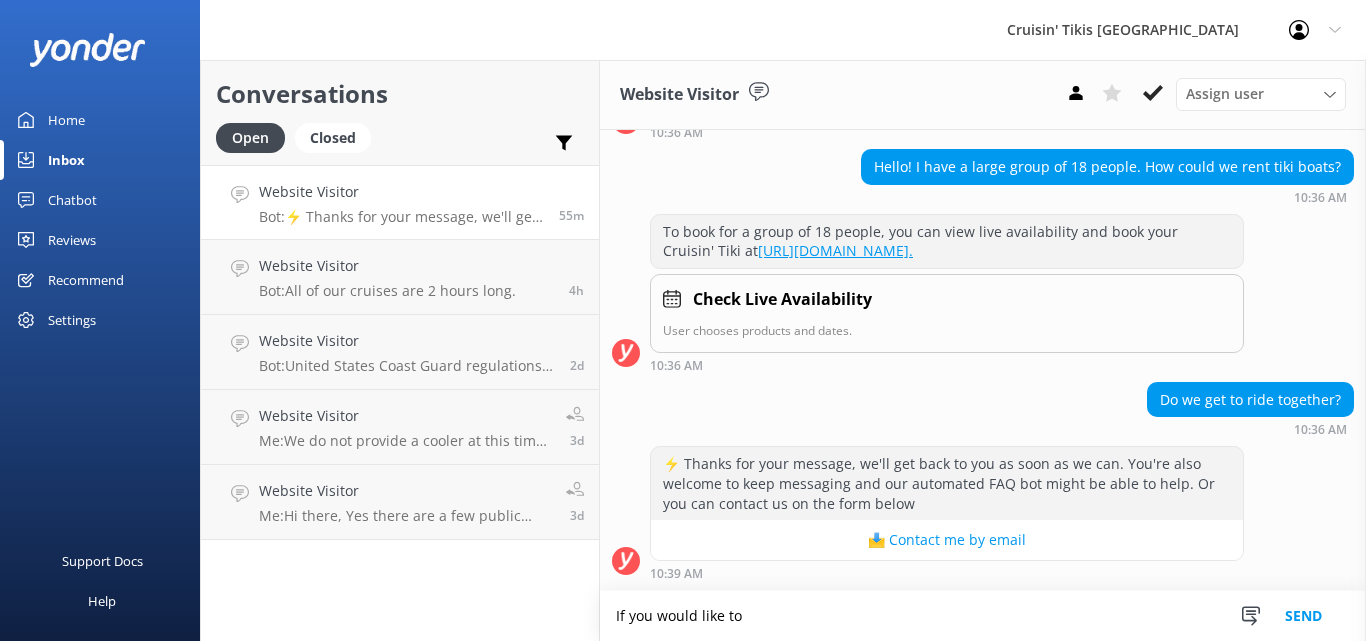 click at bounding box center [125, 30] 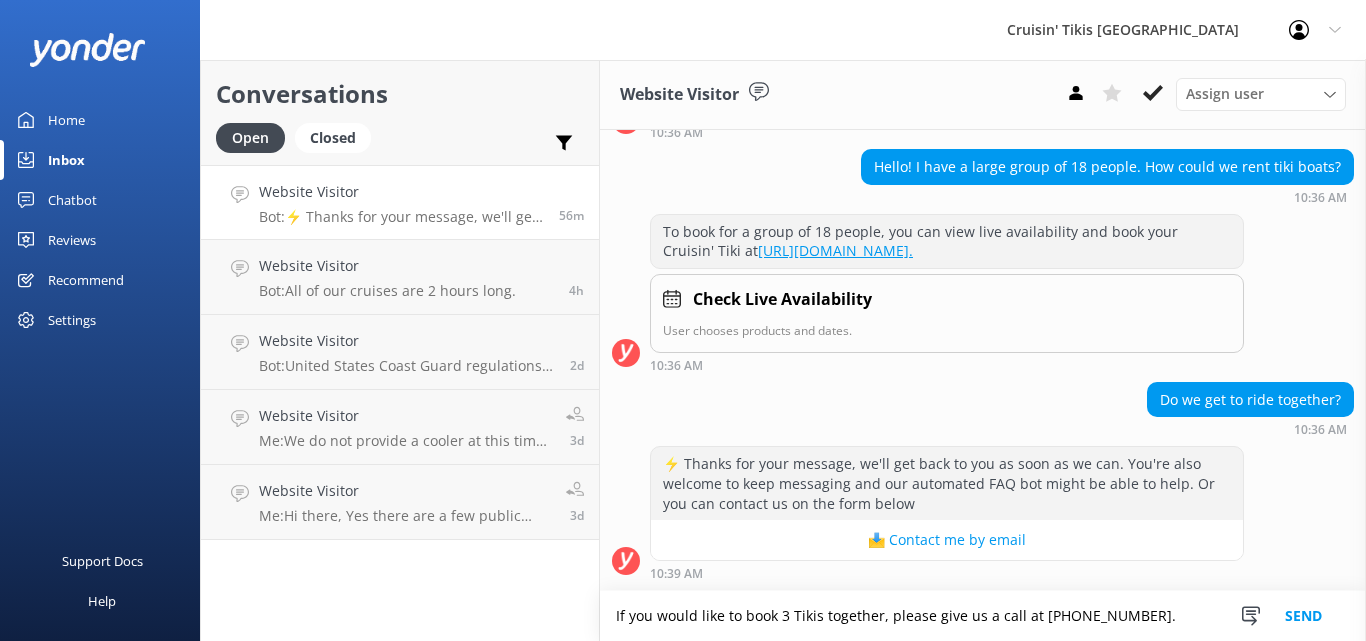 type on "If you would like to book 3 Tikis together, please give us a call at 833-744-8454." 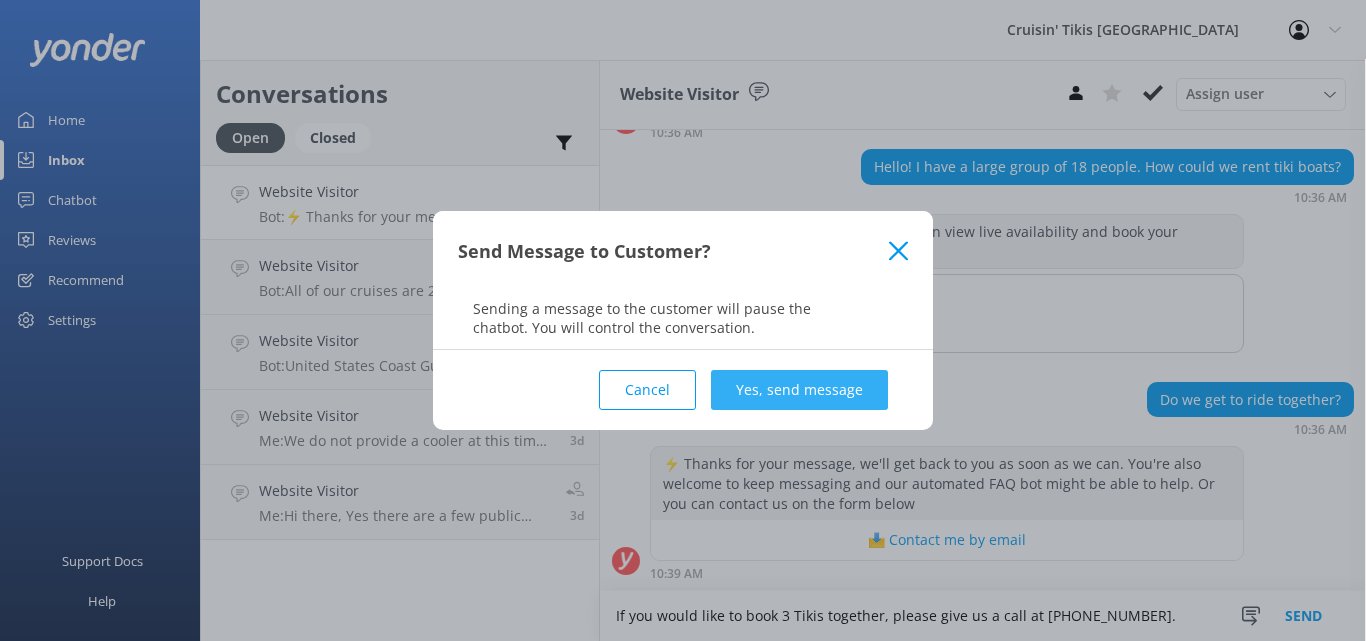 click on "Yes, send message" at bounding box center (799, 390) 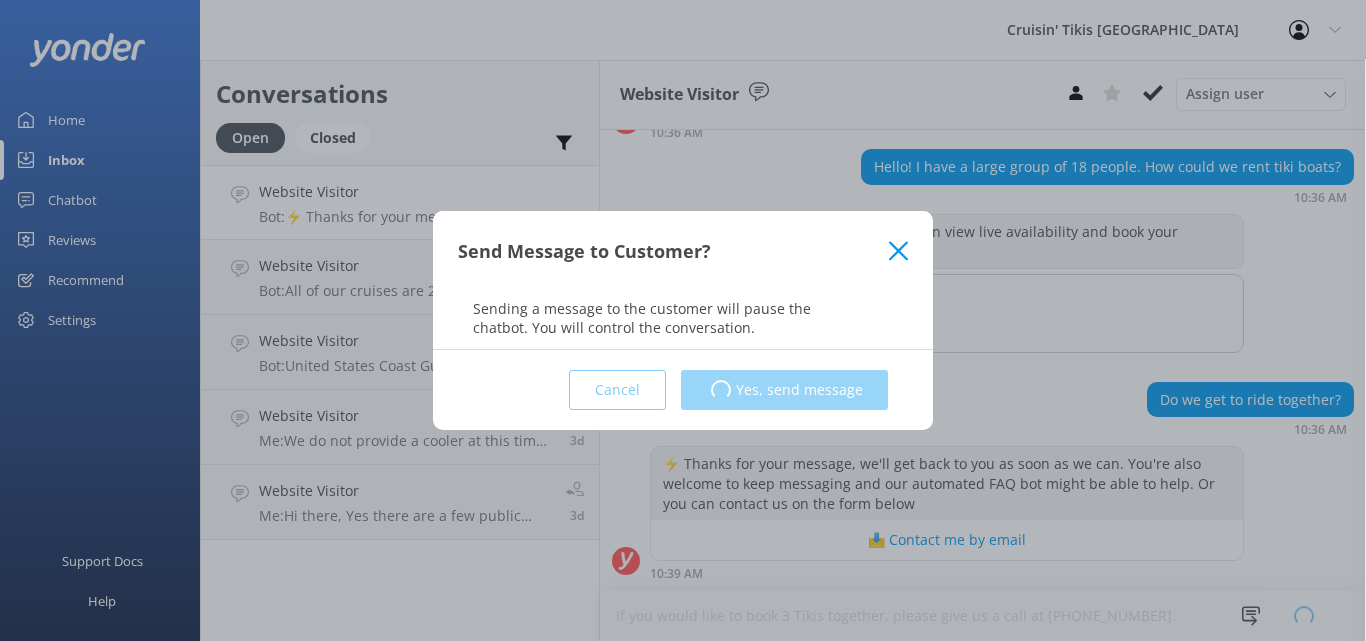 type 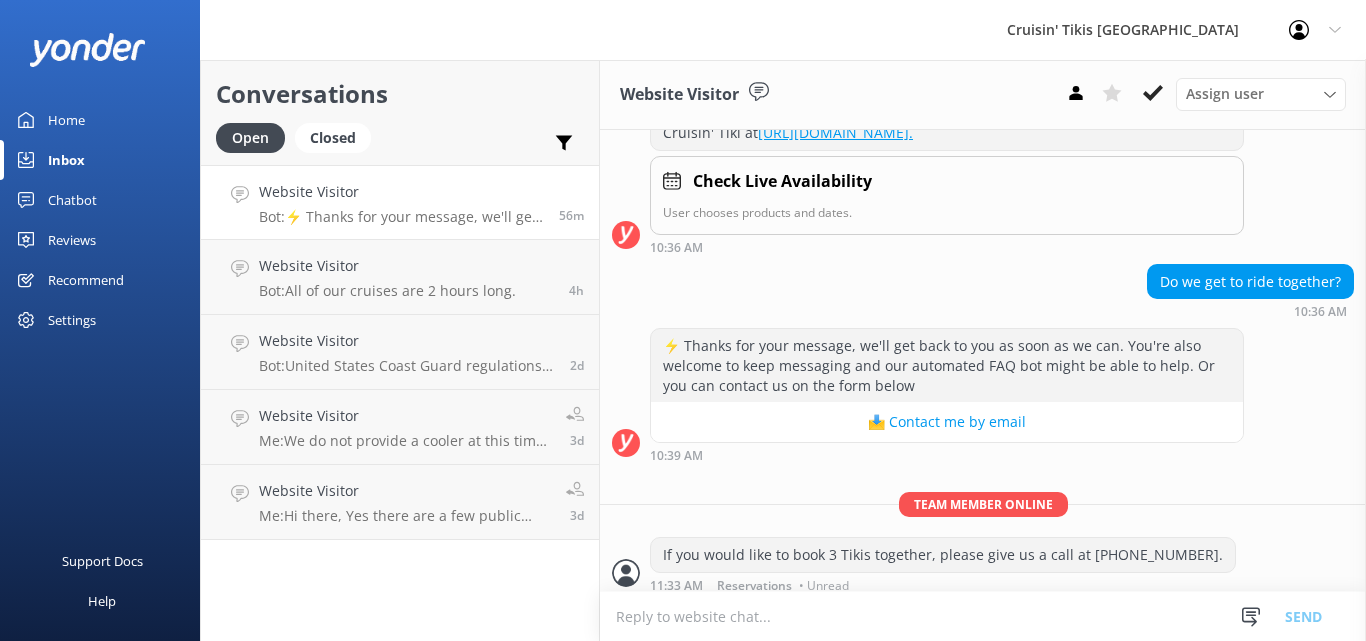 scroll, scrollTop: 310, scrollLeft: 0, axis: vertical 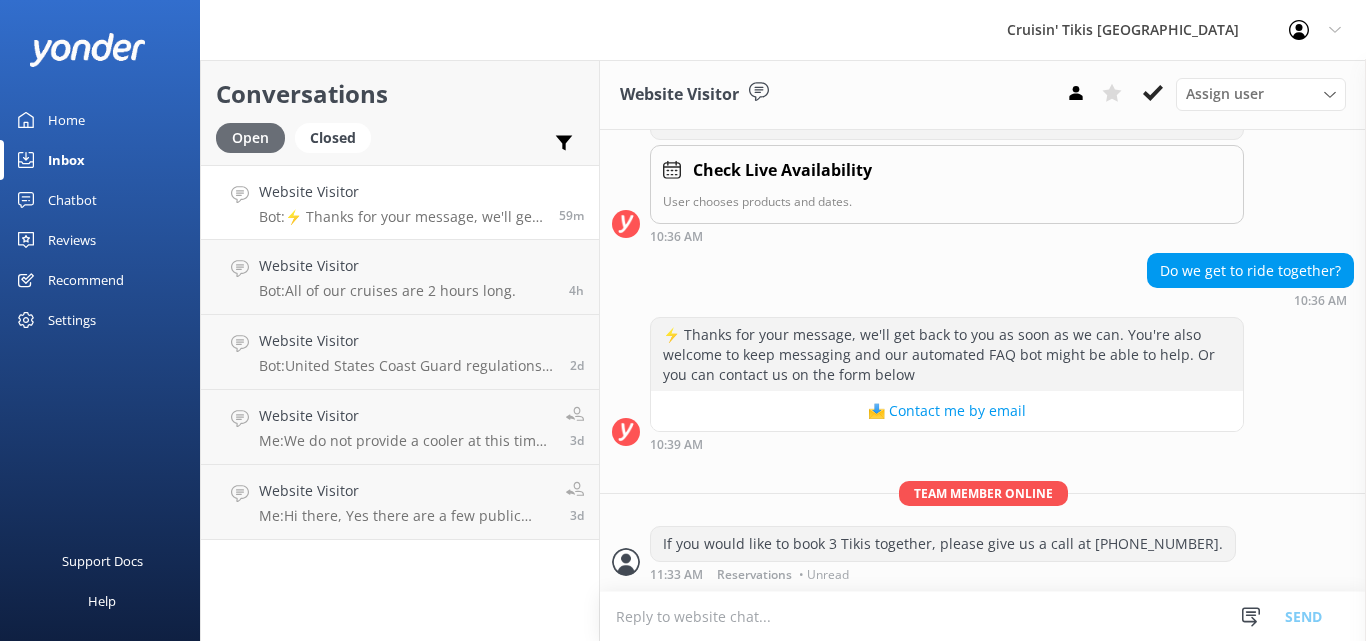 click on "Open" at bounding box center (250, 138) 